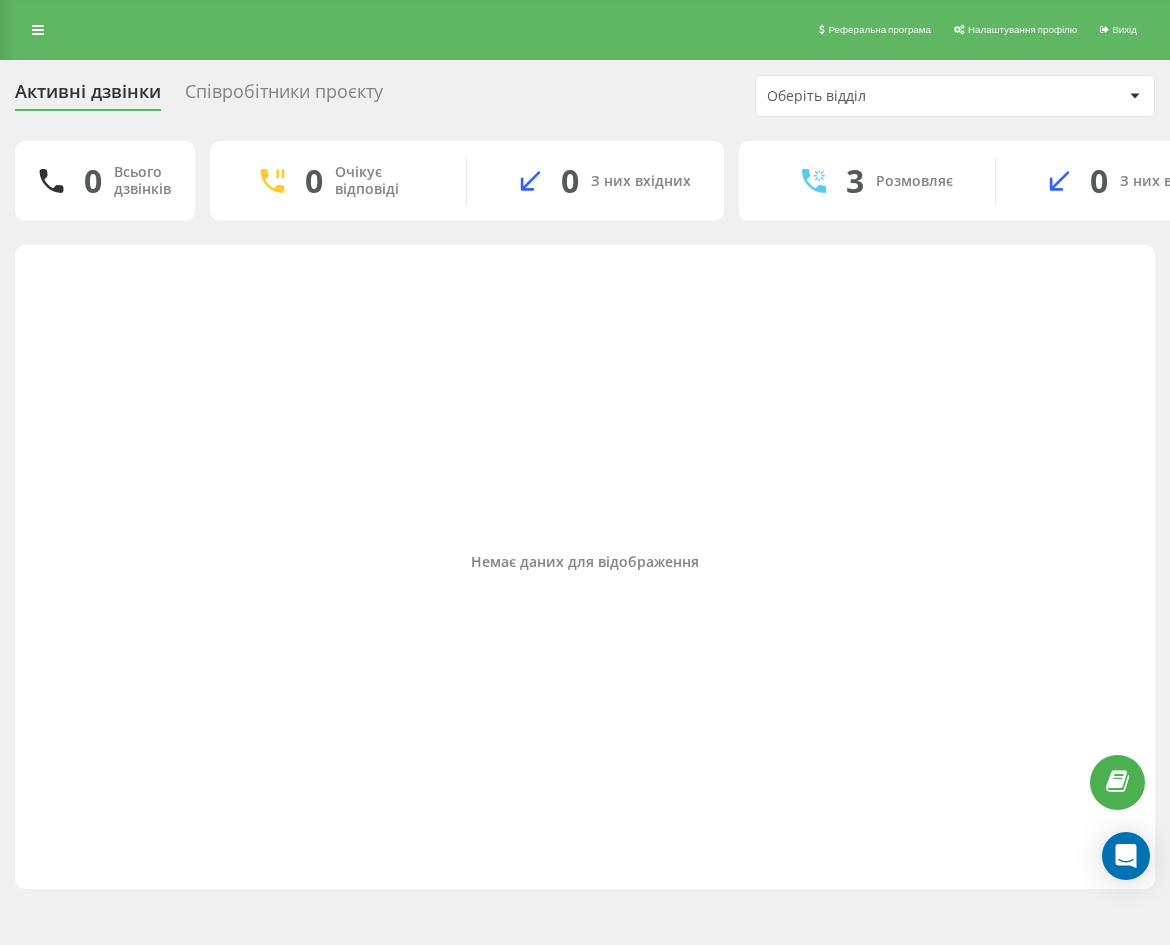scroll, scrollTop: 0, scrollLeft: 0, axis: both 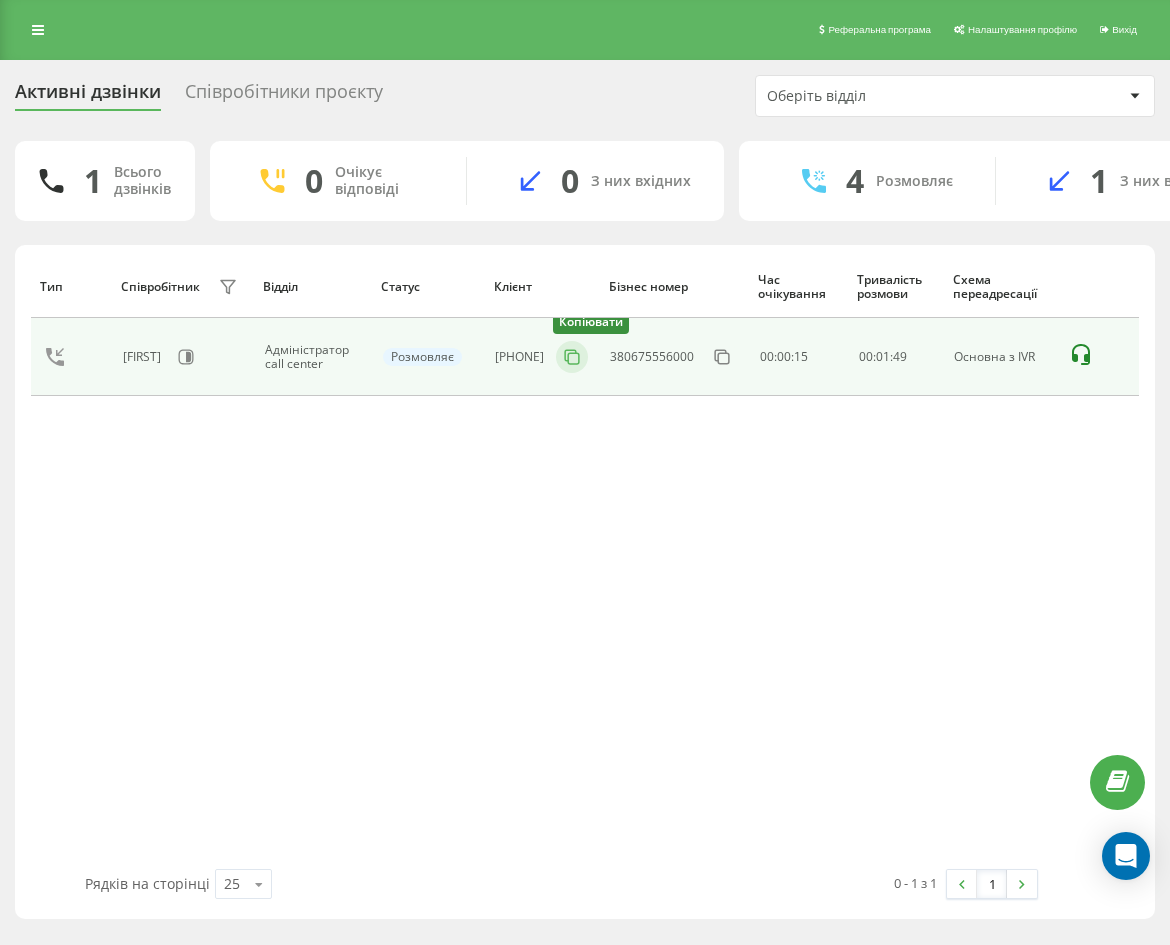 click 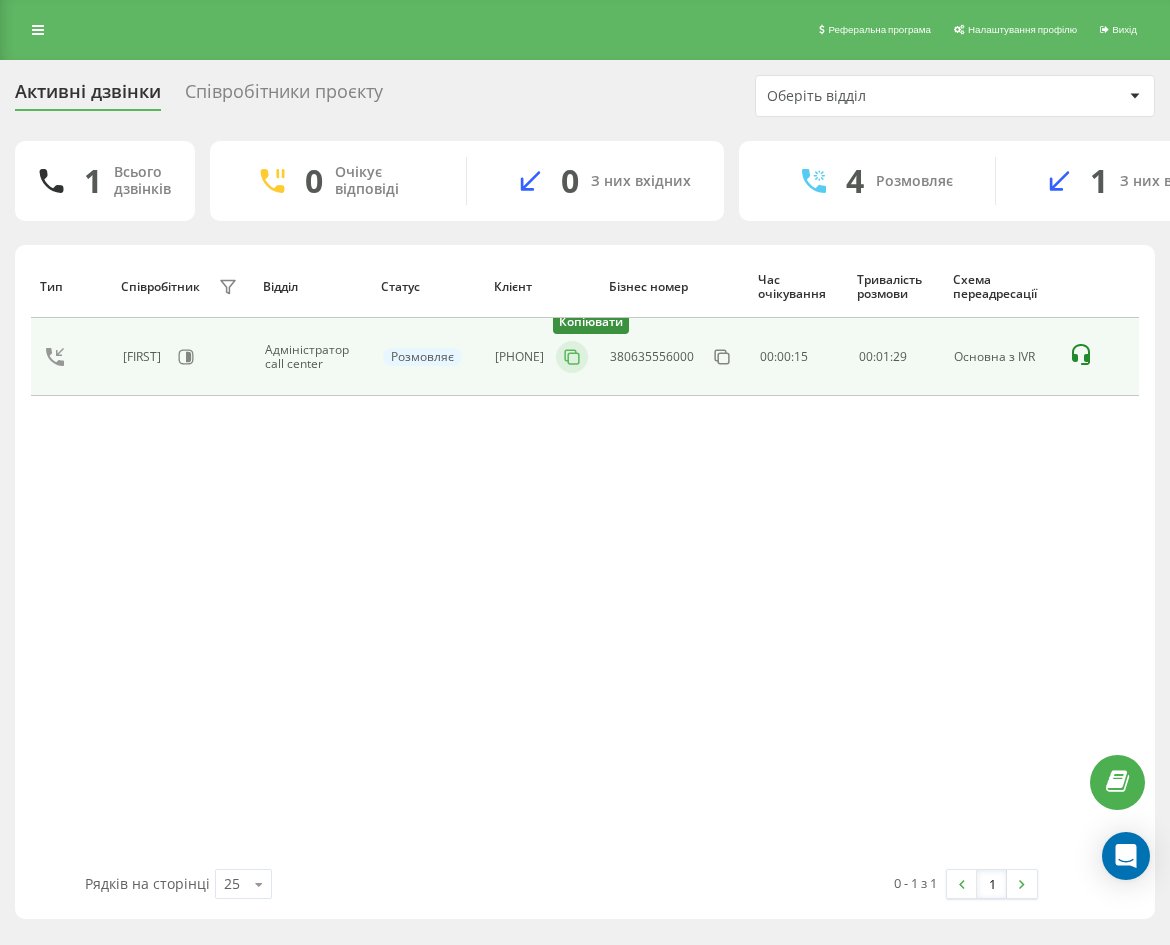 click 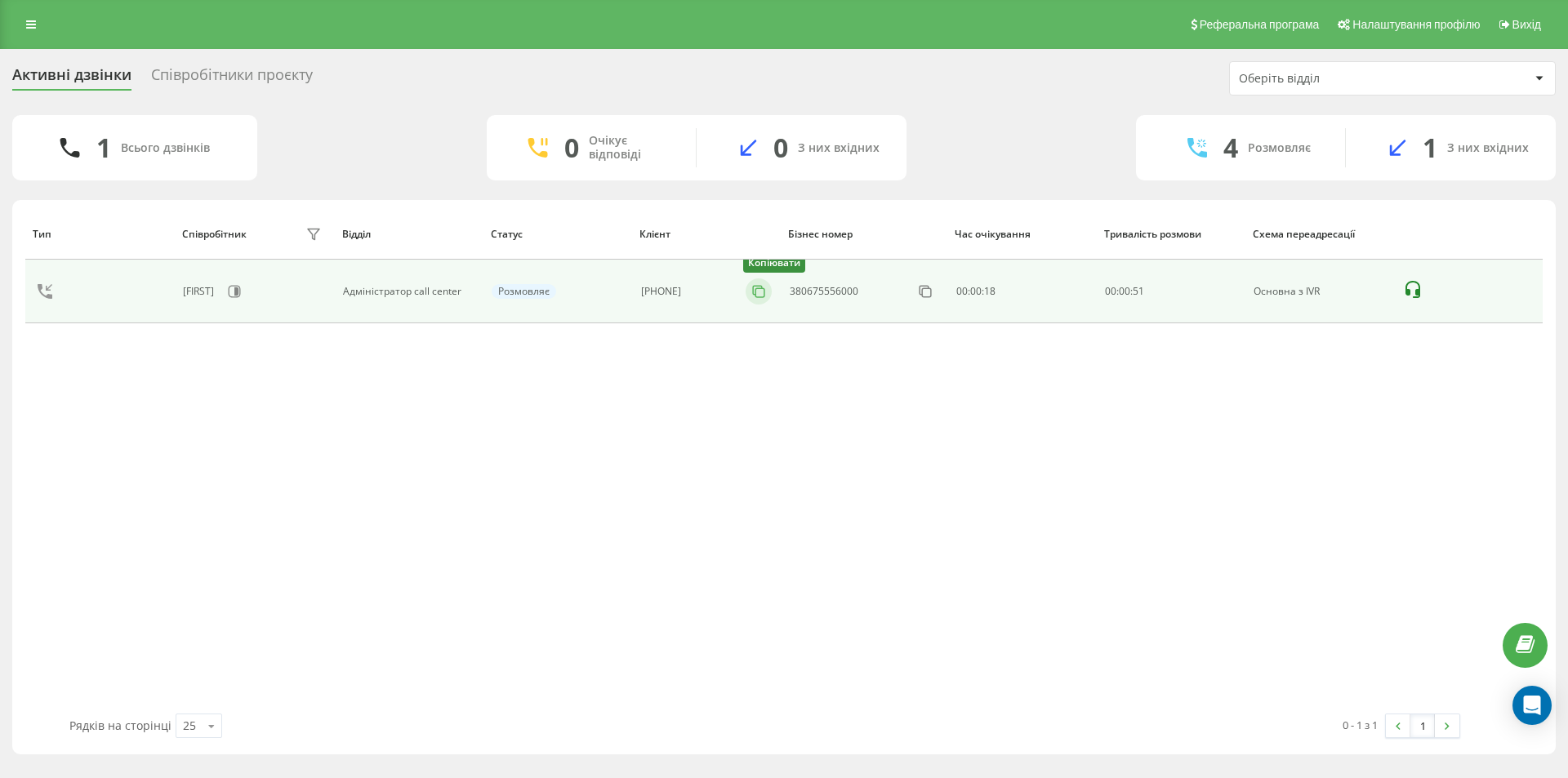 click 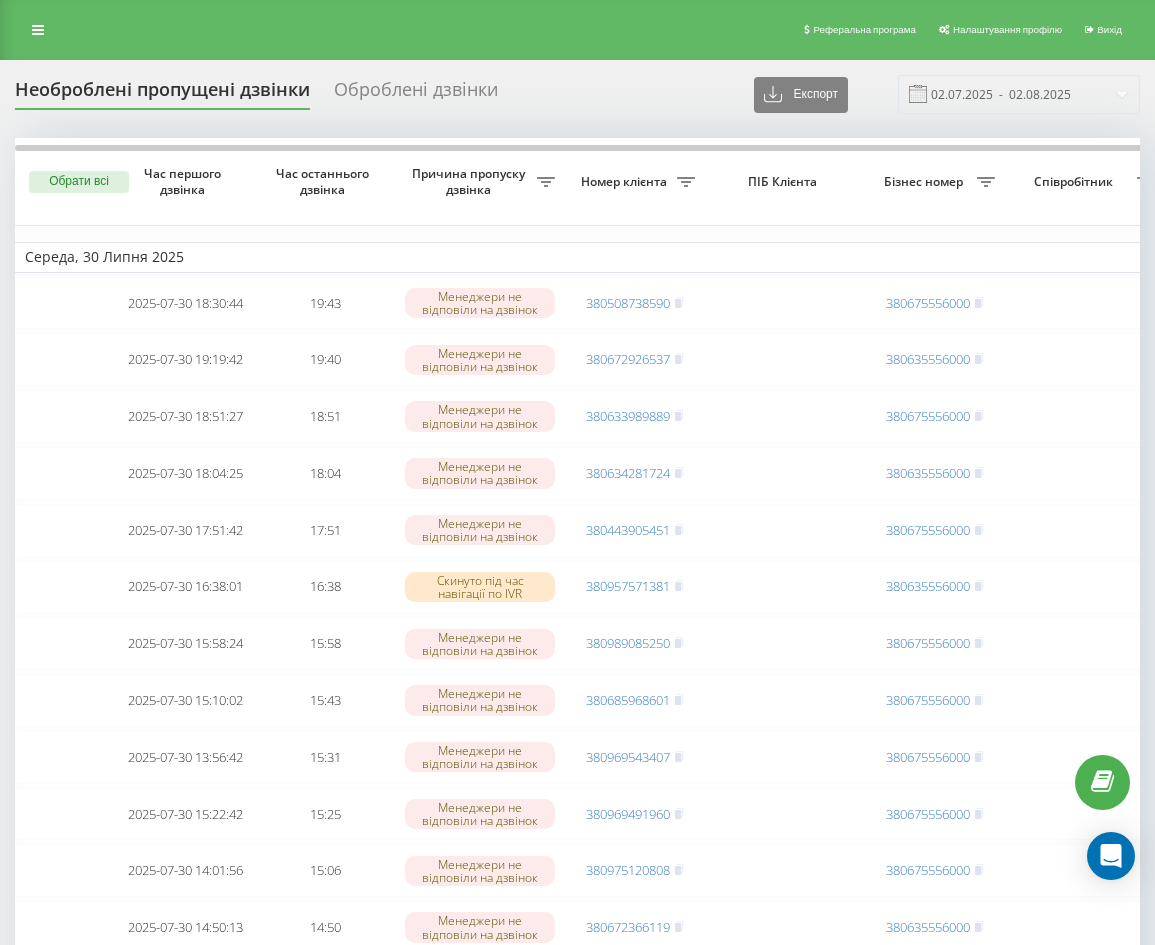 scroll, scrollTop: 0, scrollLeft: 0, axis: both 